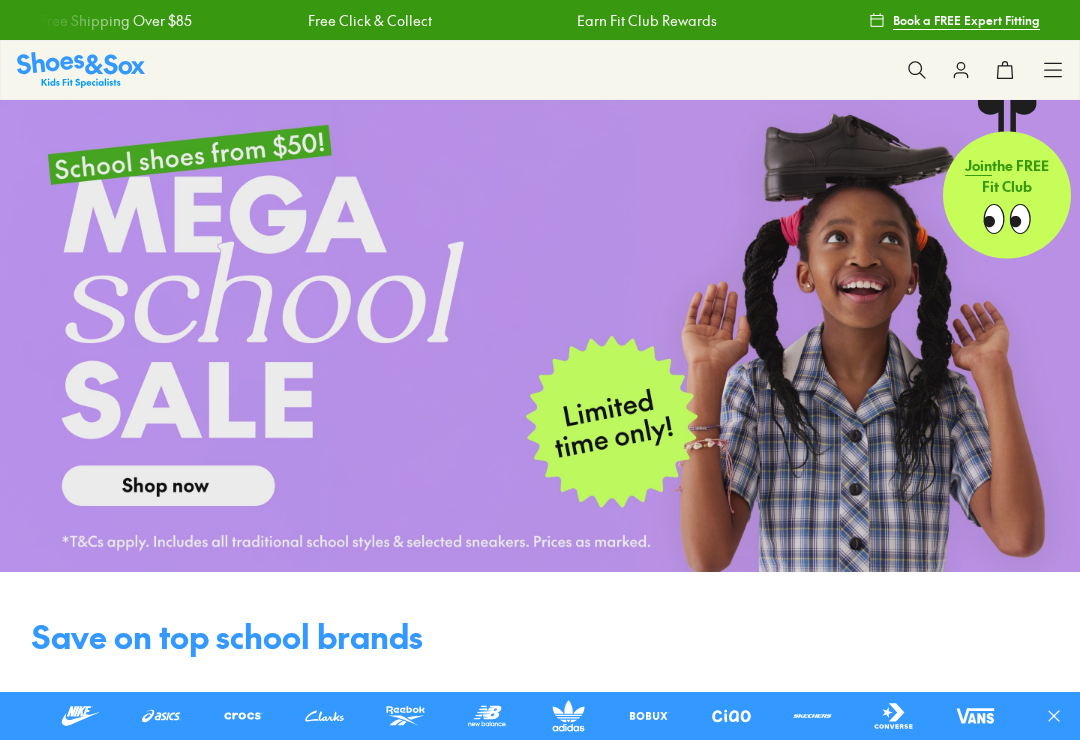 click 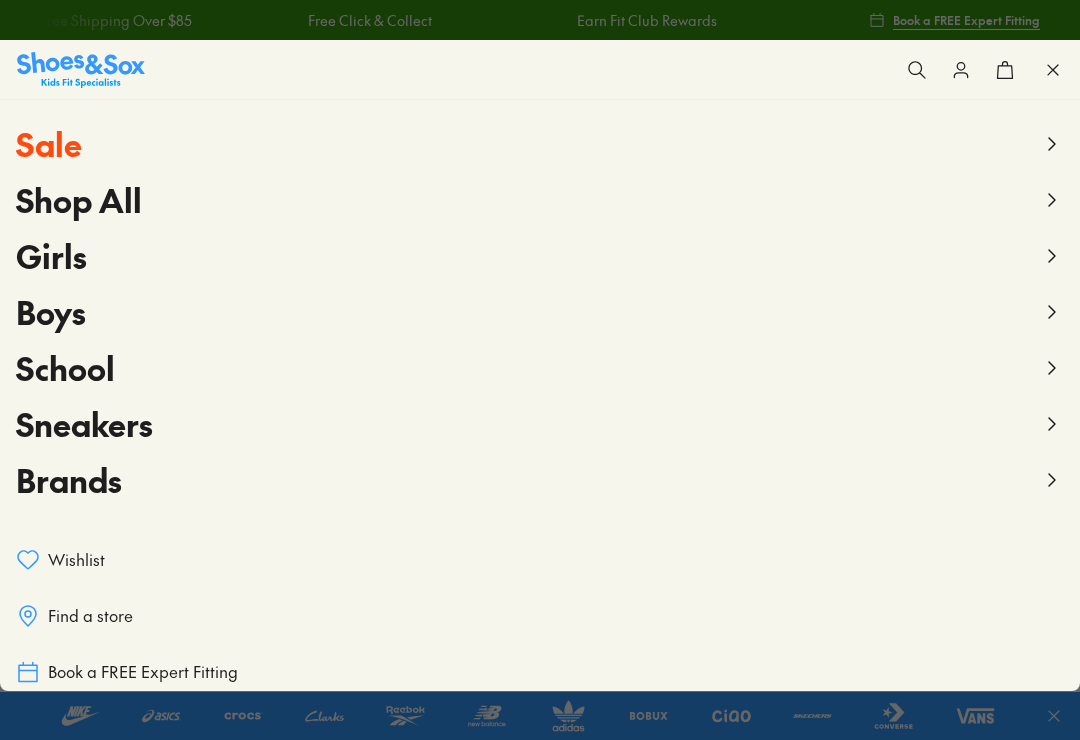 scroll, scrollTop: 0, scrollLeft: 0, axis: both 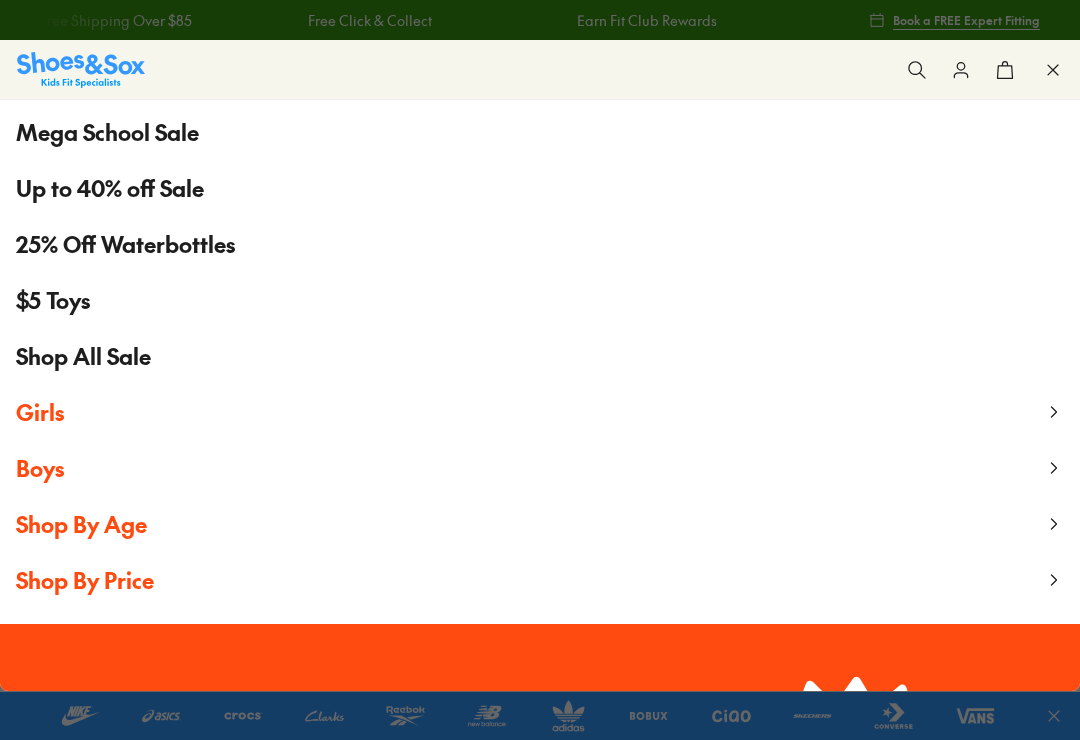 click on "Shop By Age" at bounding box center [81, 524] 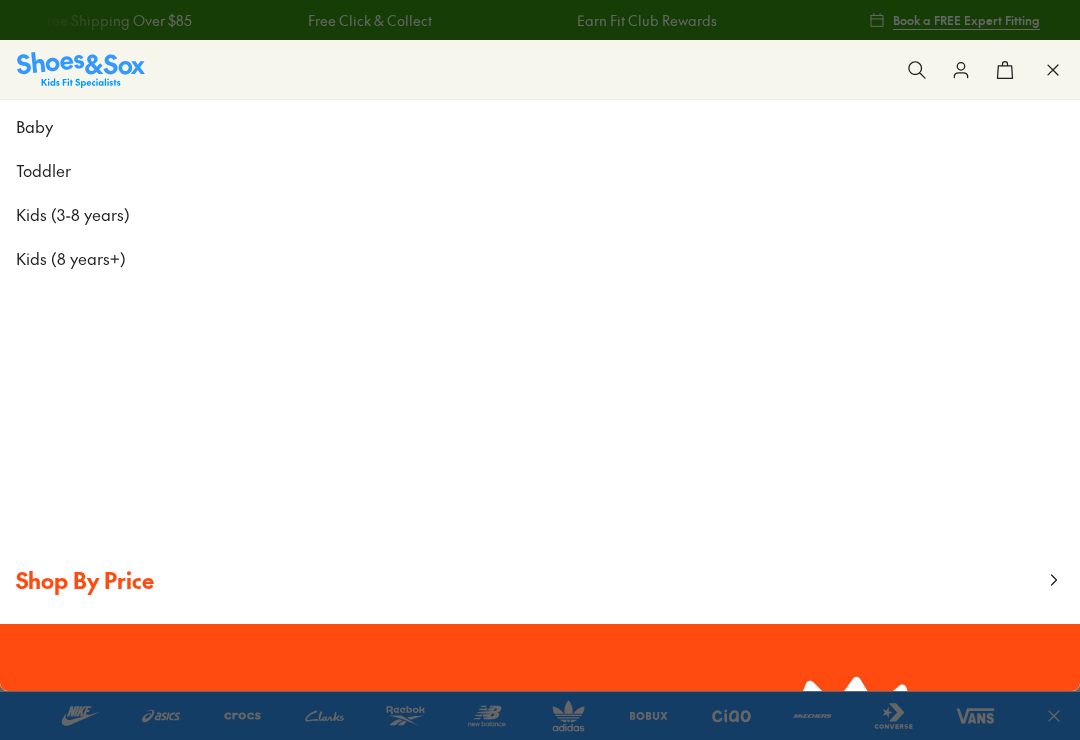 scroll, scrollTop: 0, scrollLeft: 0, axis: both 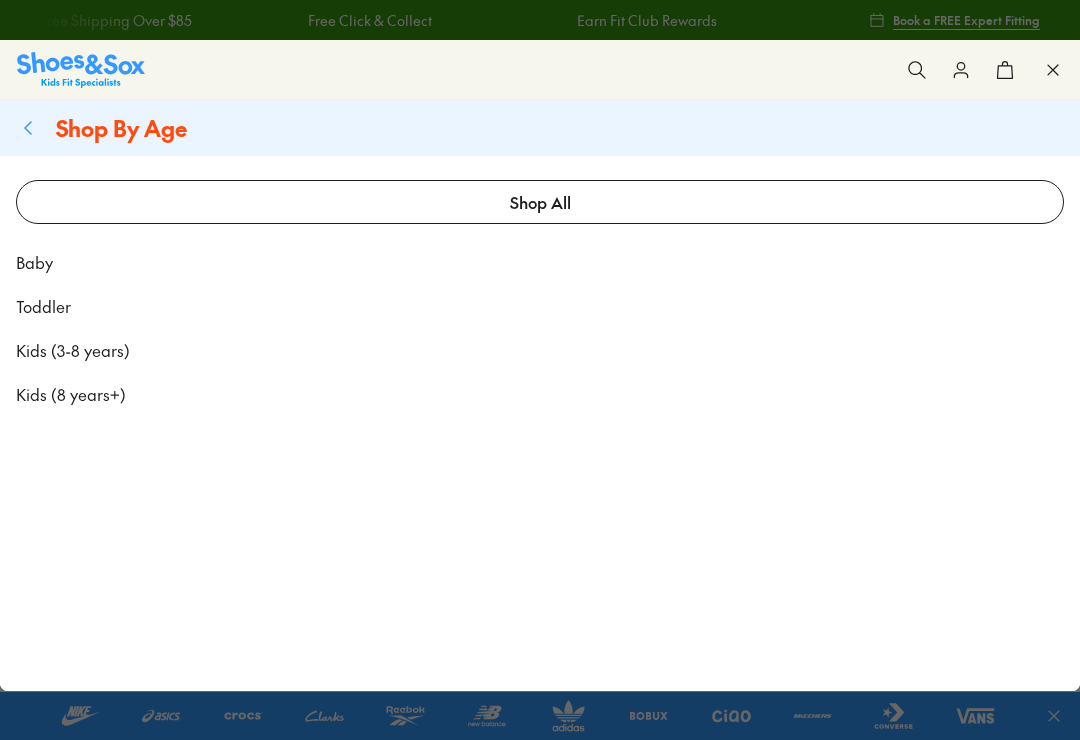 click on "Toddler" at bounding box center [540, 306] 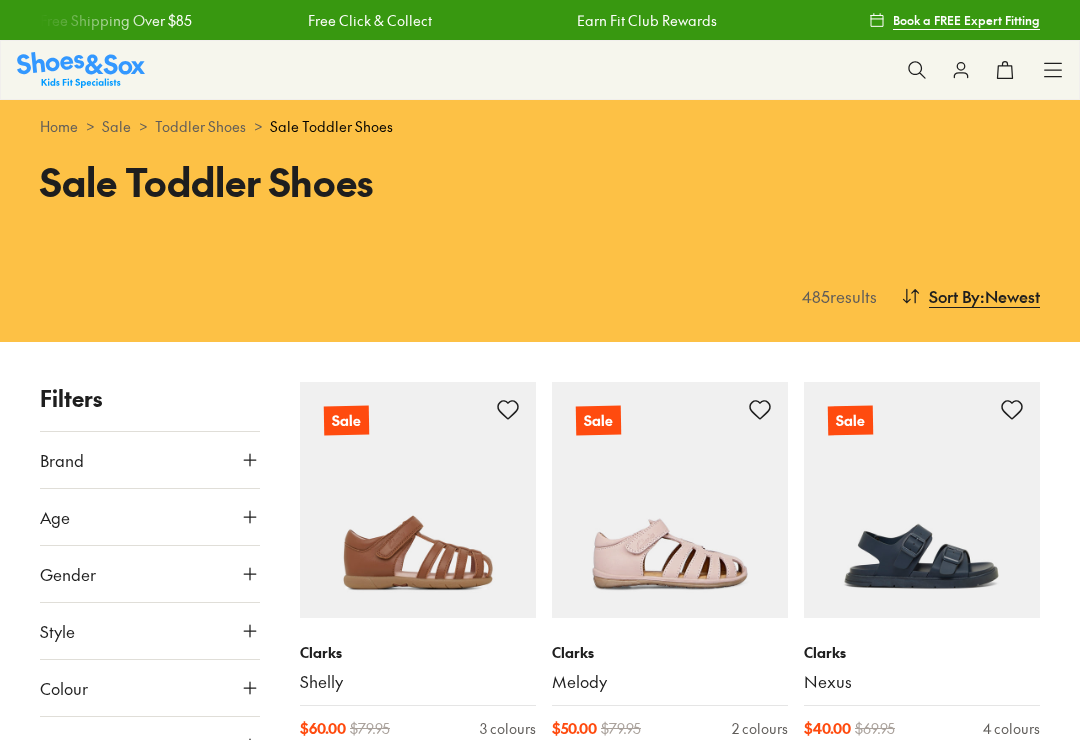scroll, scrollTop: 0, scrollLeft: 0, axis: both 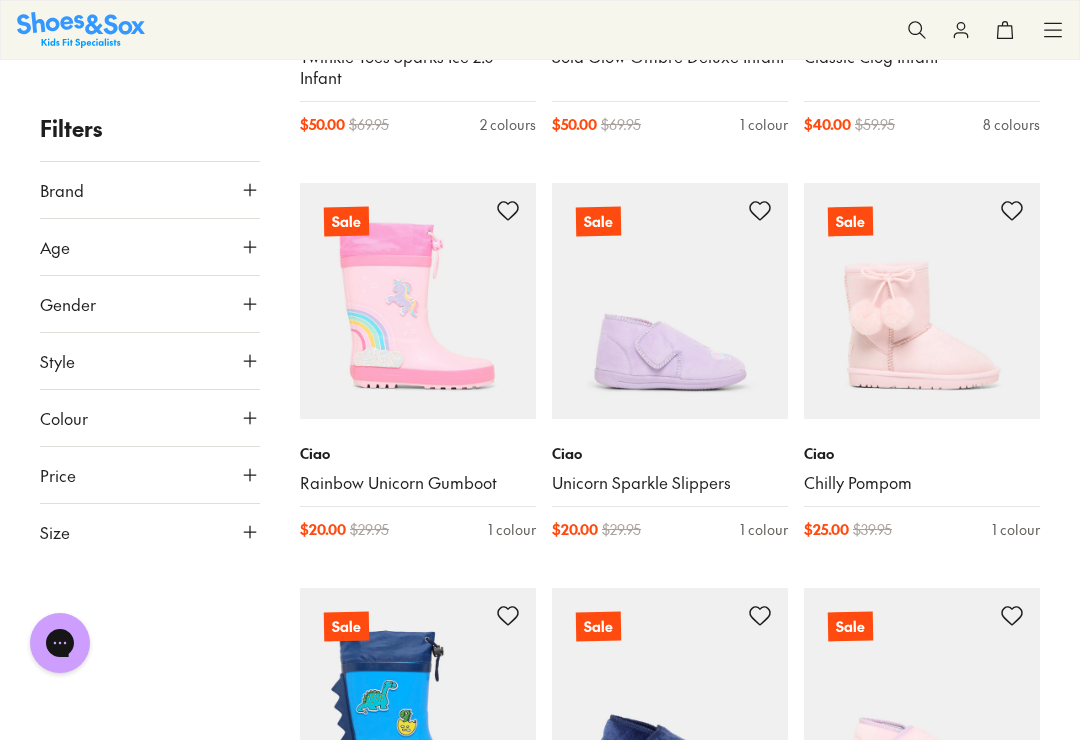 click at bounding box center [418, 301] 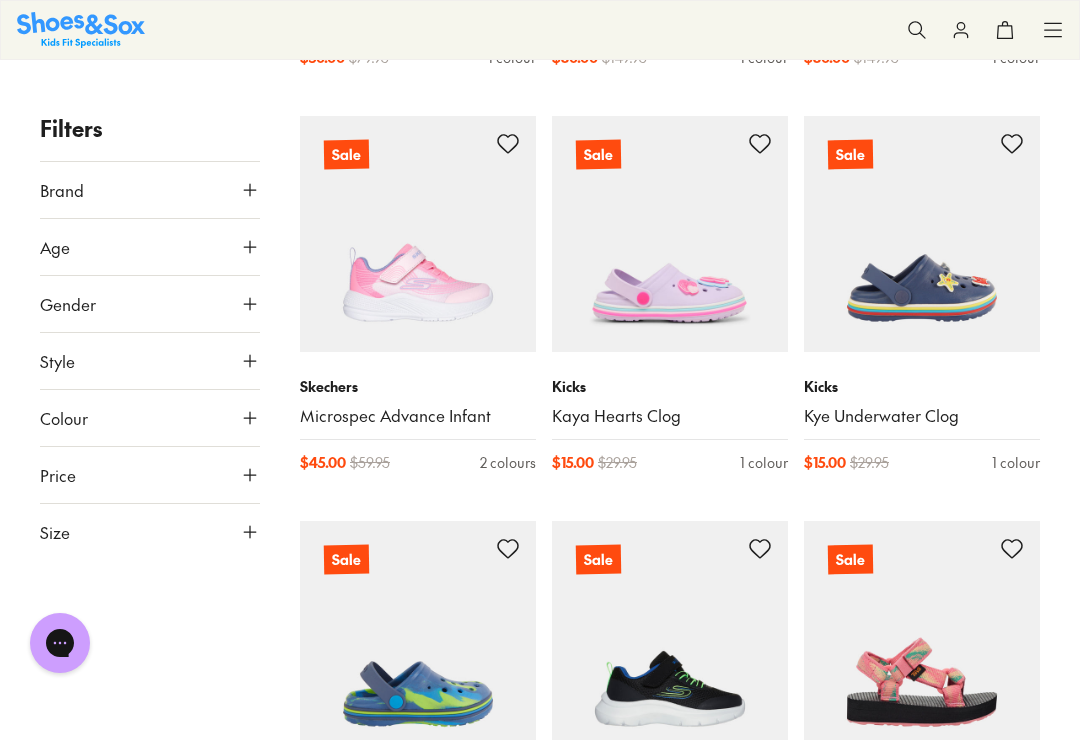 scroll, scrollTop: 20664, scrollLeft: 0, axis: vertical 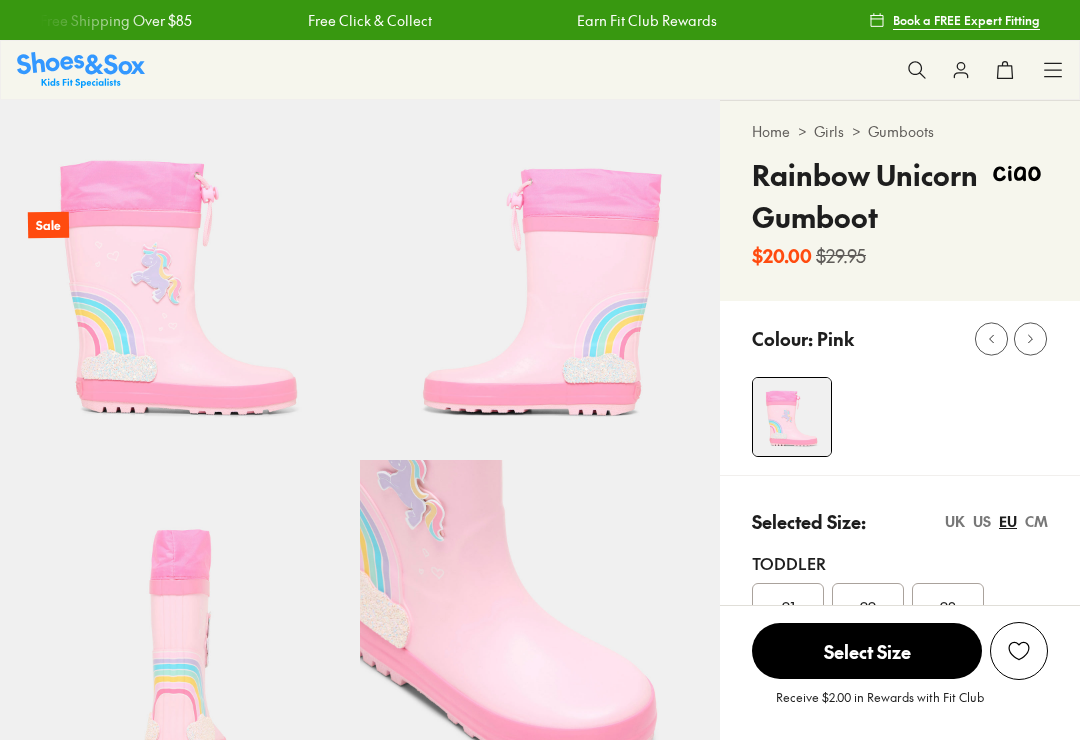 select on "*" 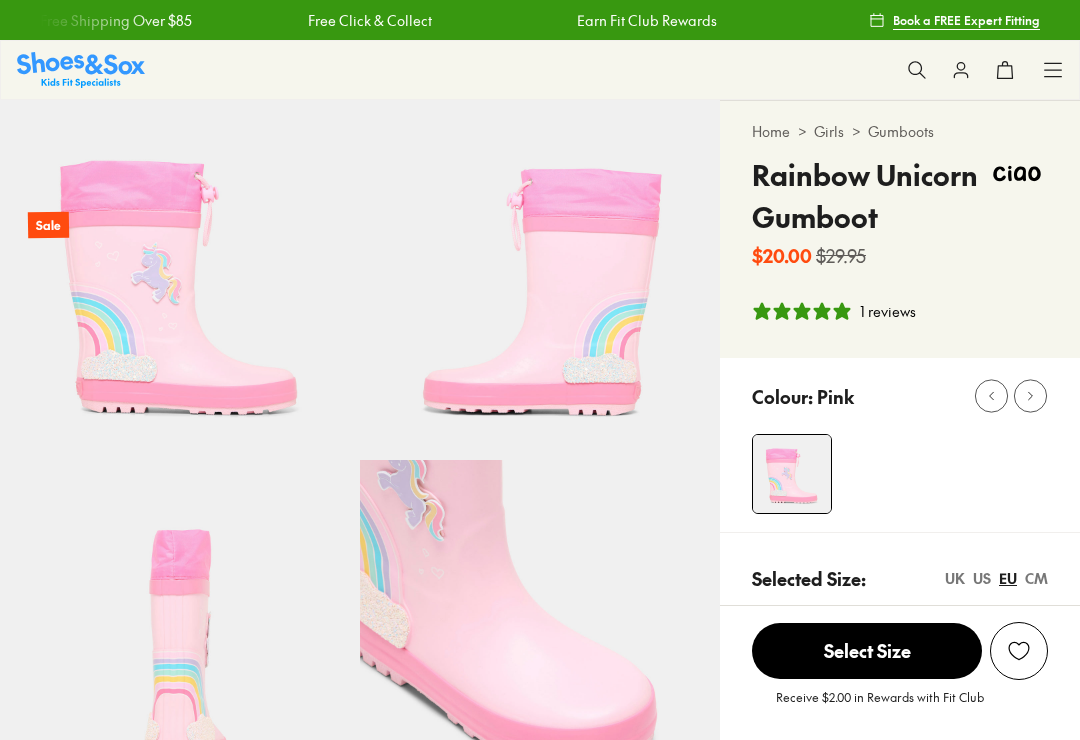 scroll, scrollTop: 0, scrollLeft: 0, axis: both 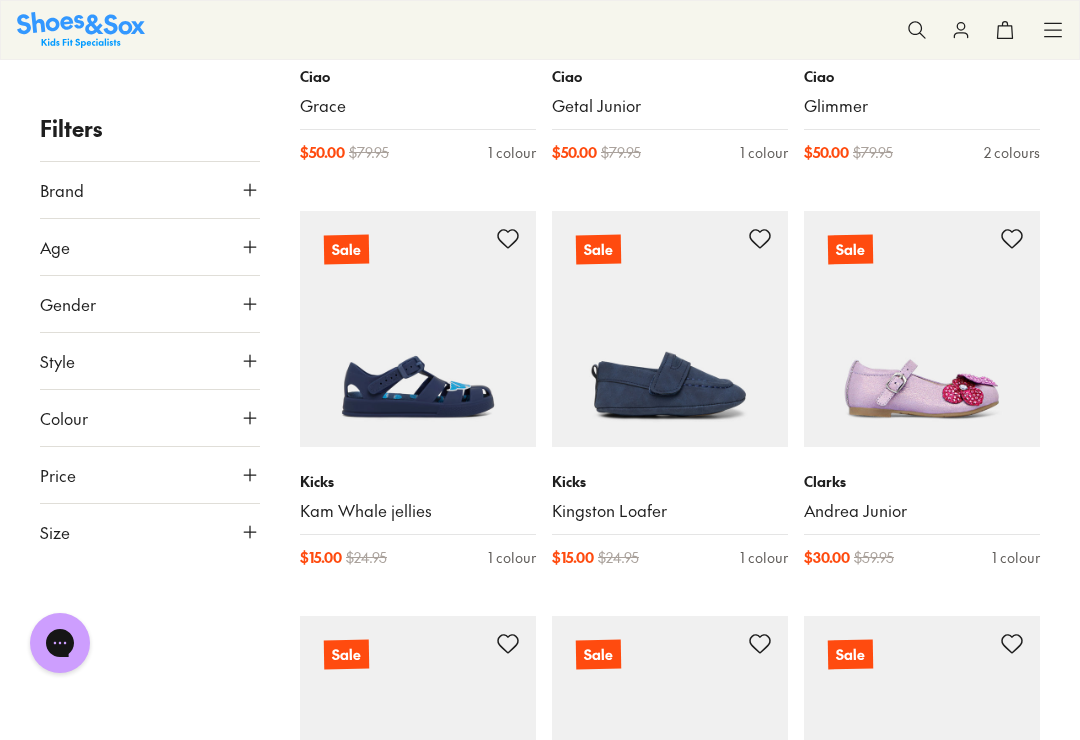 click at bounding box center [81, 29] 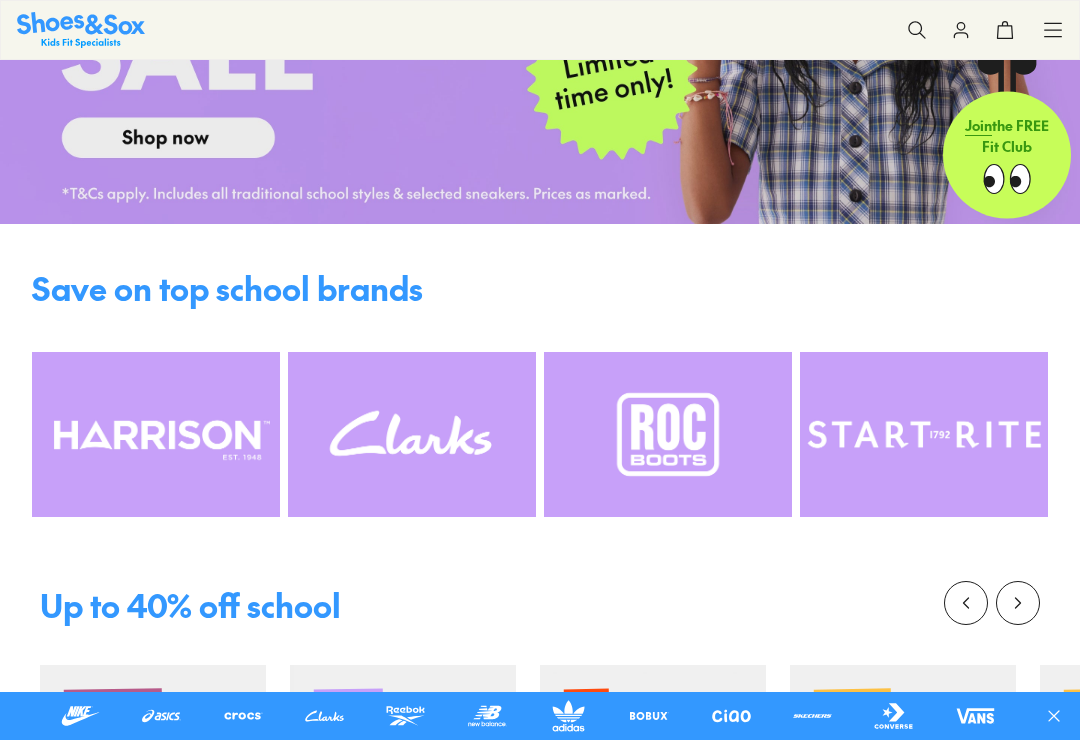 scroll, scrollTop: 386, scrollLeft: 0, axis: vertical 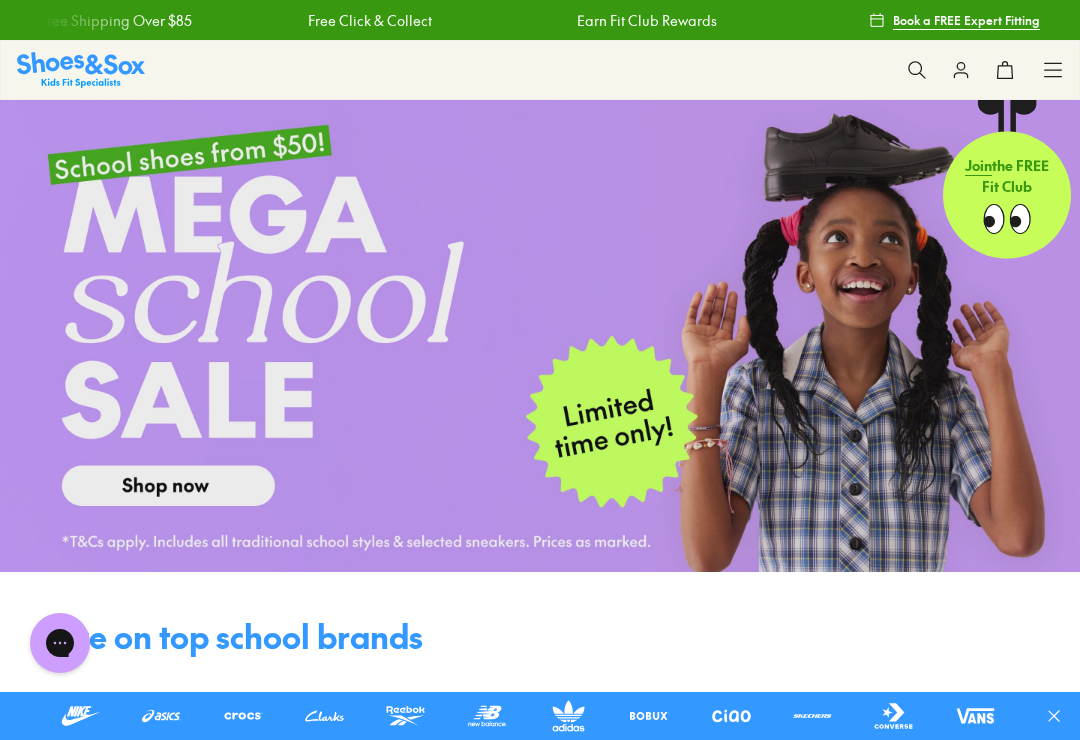 click 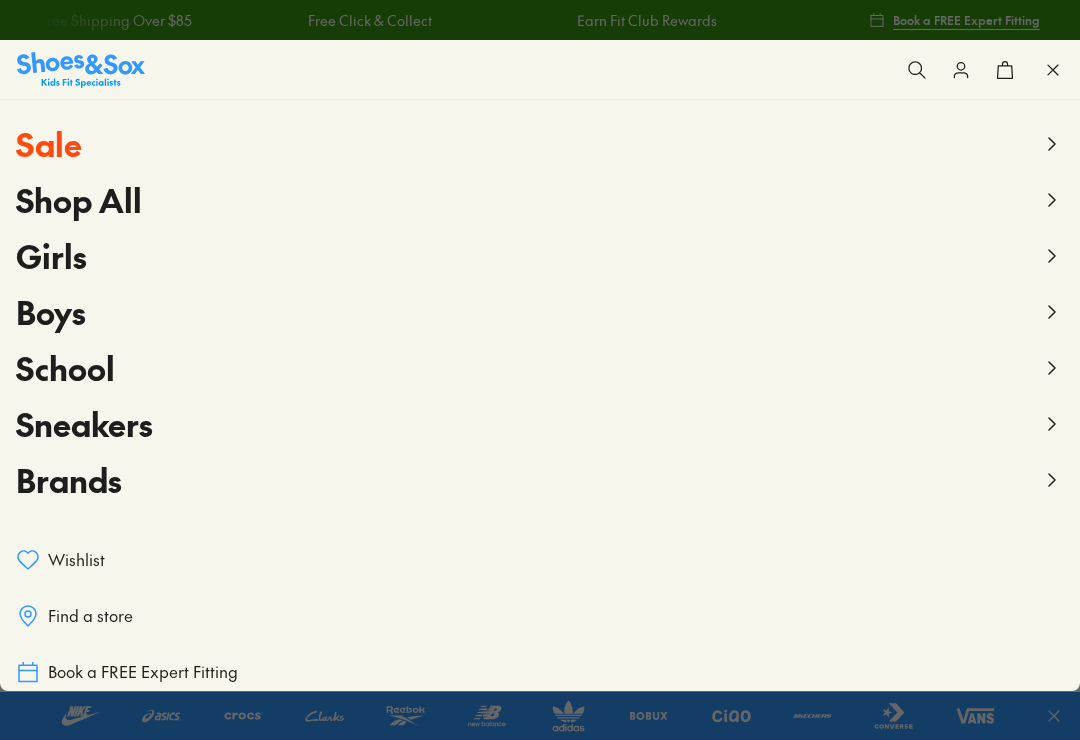 click on "Girls" at bounding box center [51, 255] 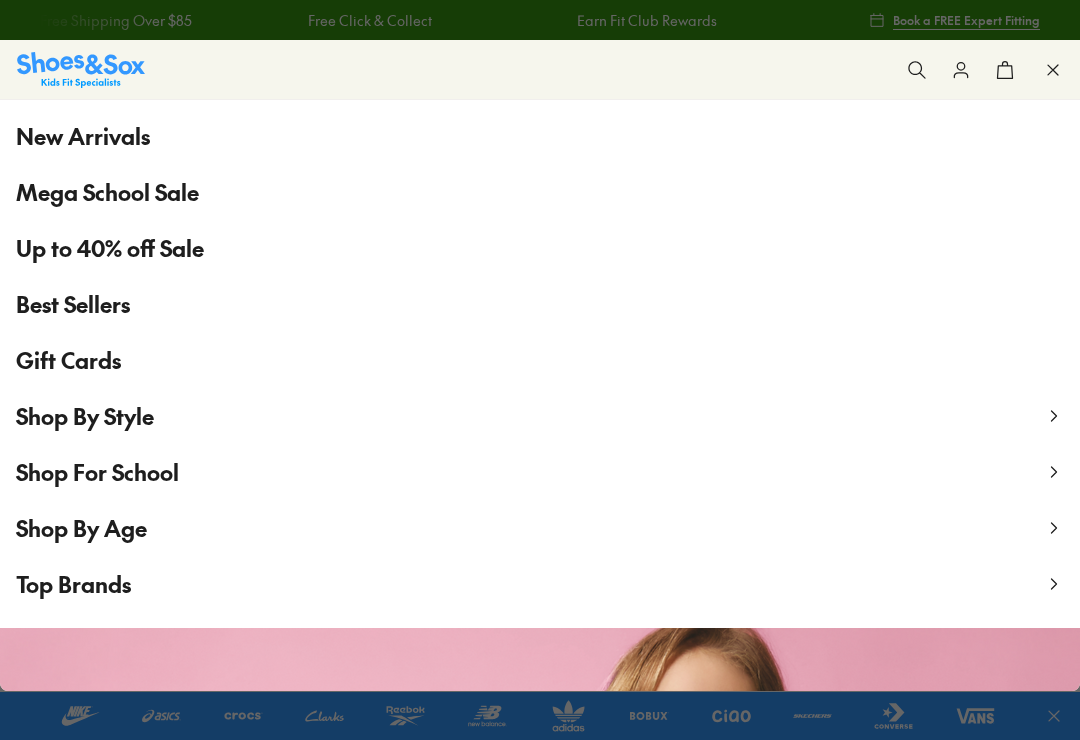 scroll, scrollTop: 136, scrollLeft: 0, axis: vertical 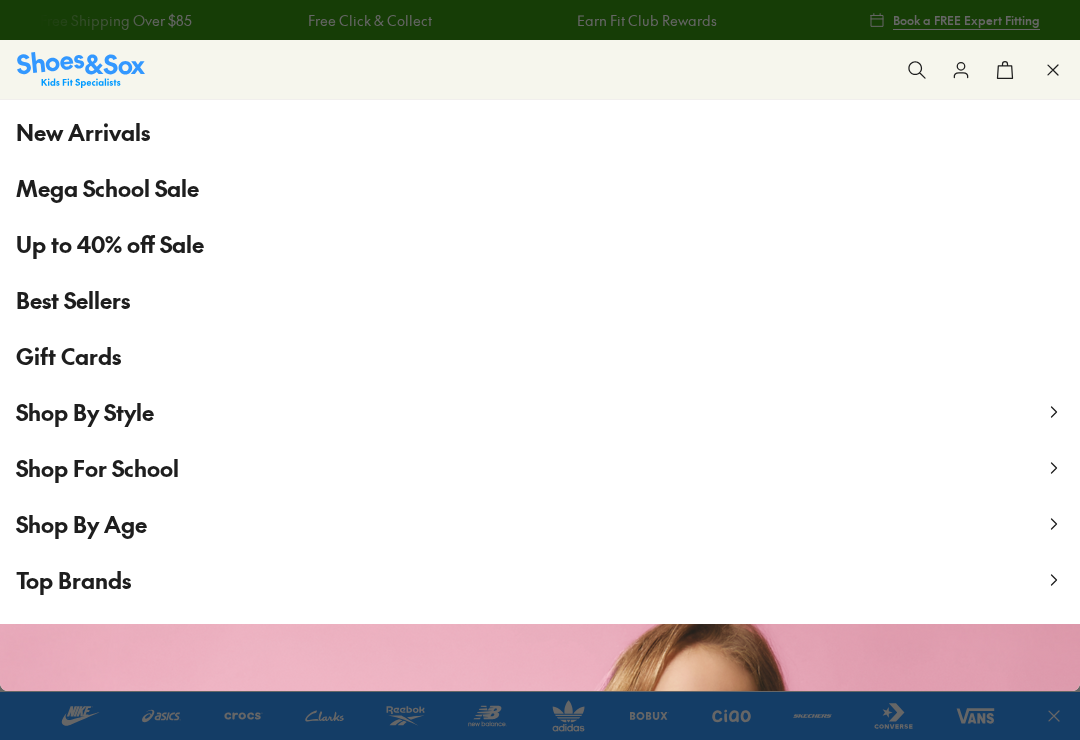 click on "Shop By Age" at bounding box center [81, 524] 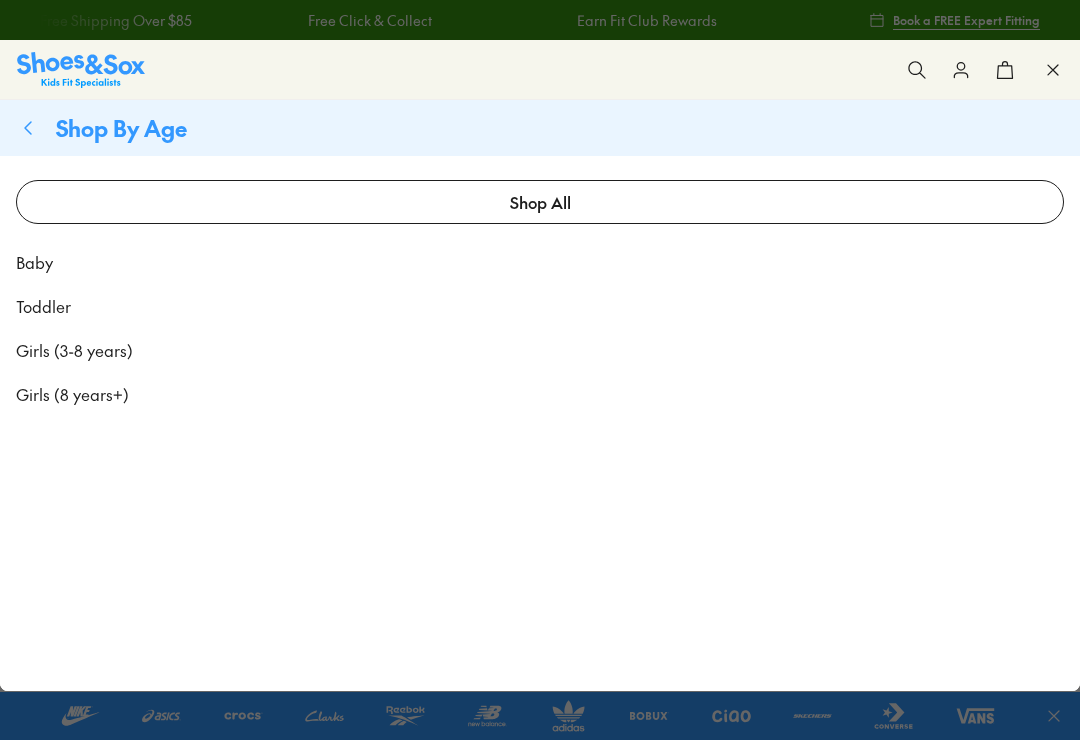 click on "Toddler" at bounding box center (43, 306) 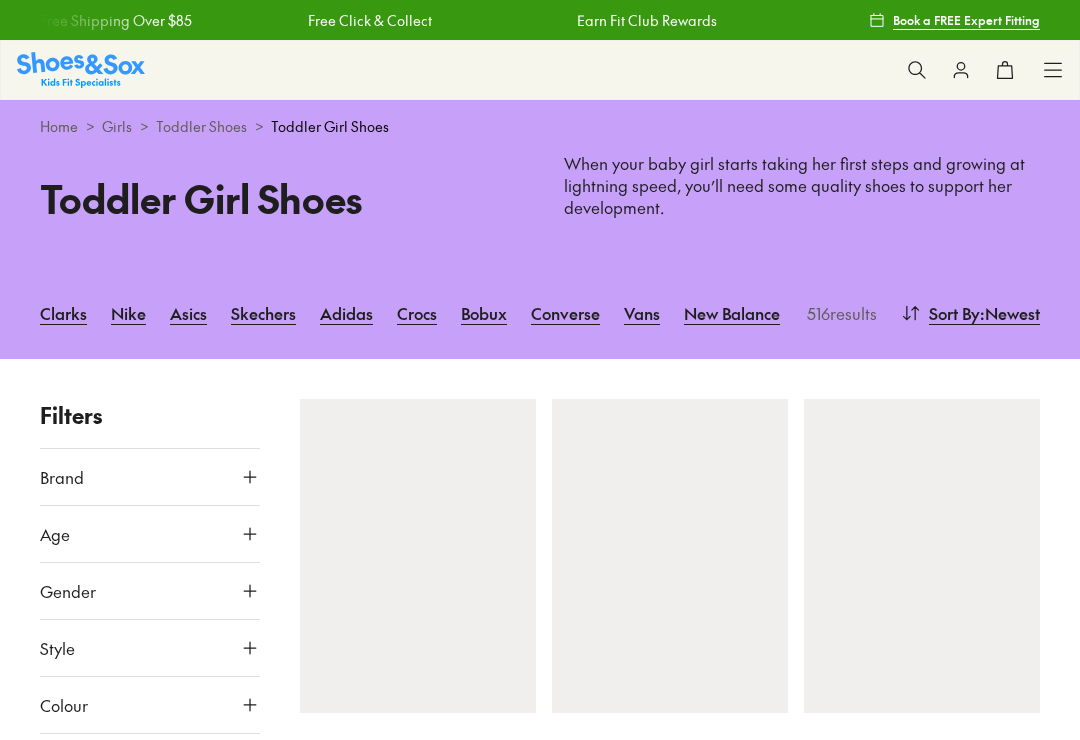 scroll, scrollTop: 0, scrollLeft: 0, axis: both 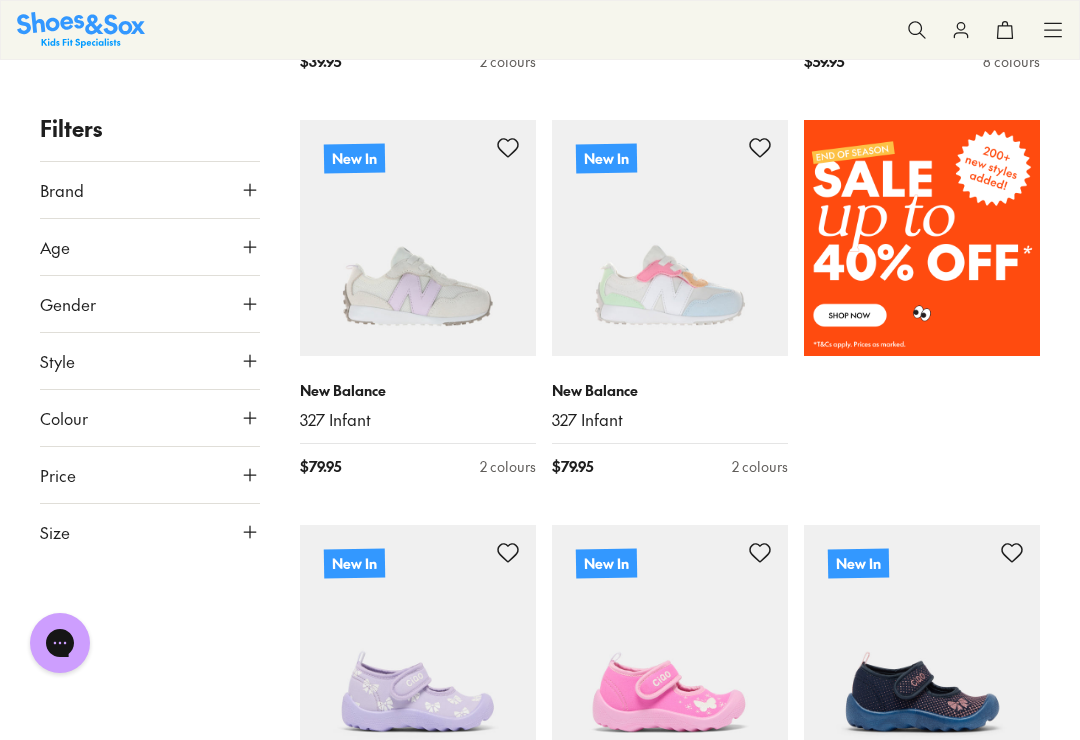 click at bounding box center (418, 238) 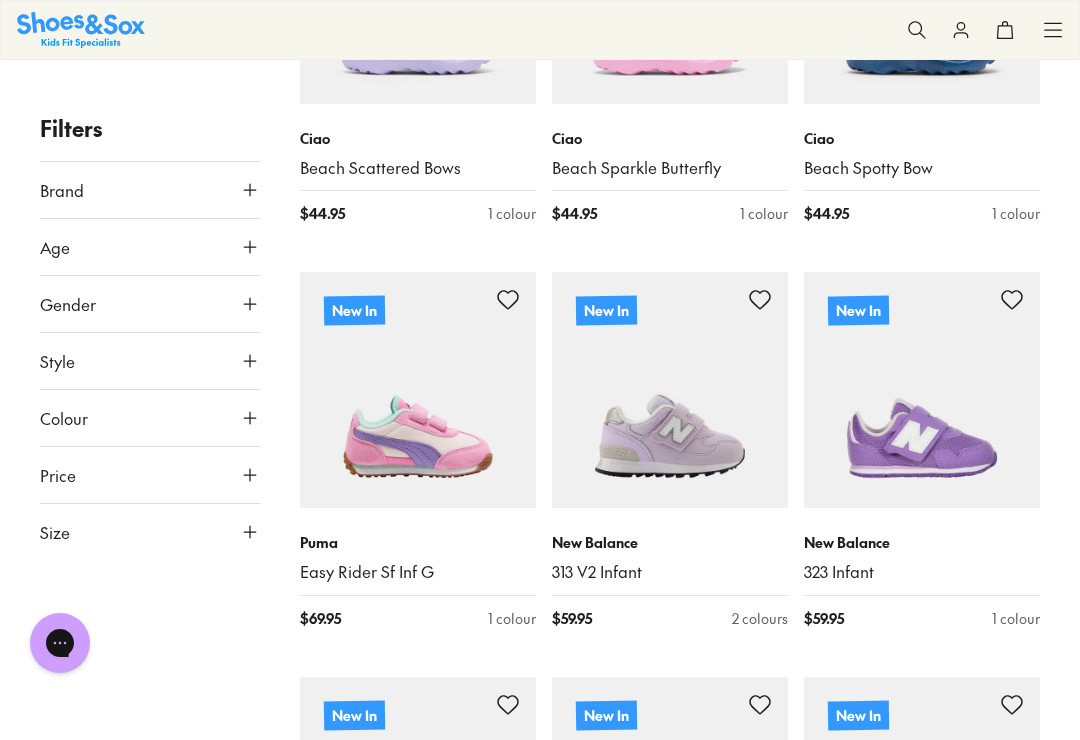 scroll, scrollTop: 1749, scrollLeft: 0, axis: vertical 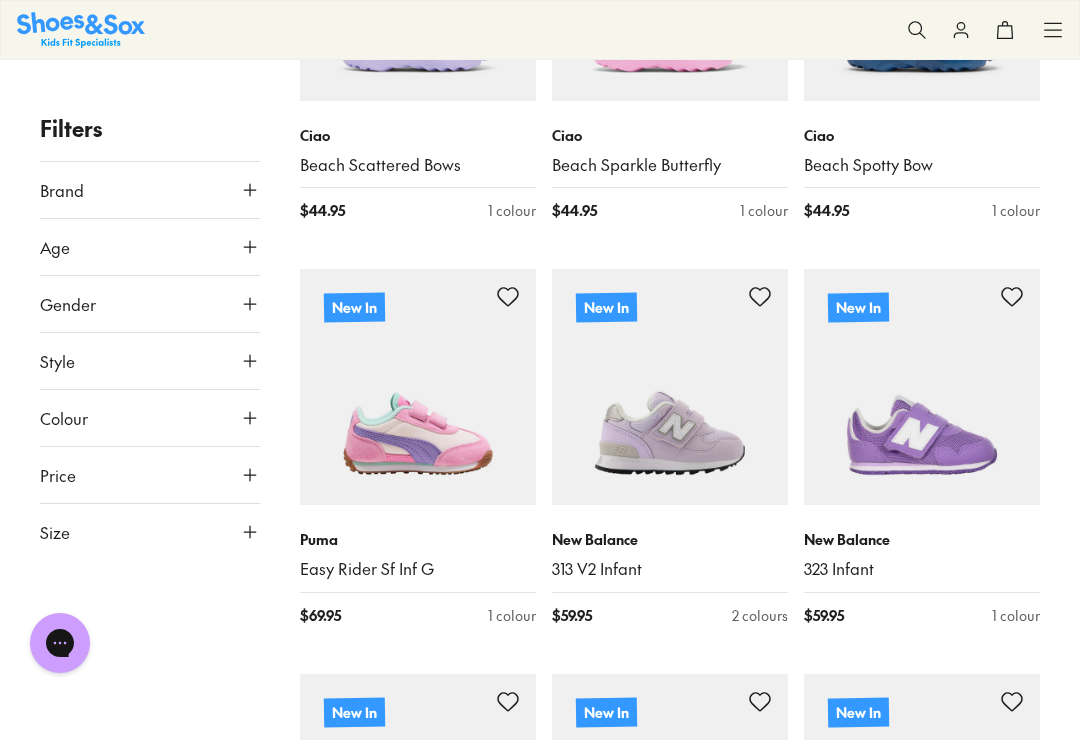 click at bounding box center (418, 387) 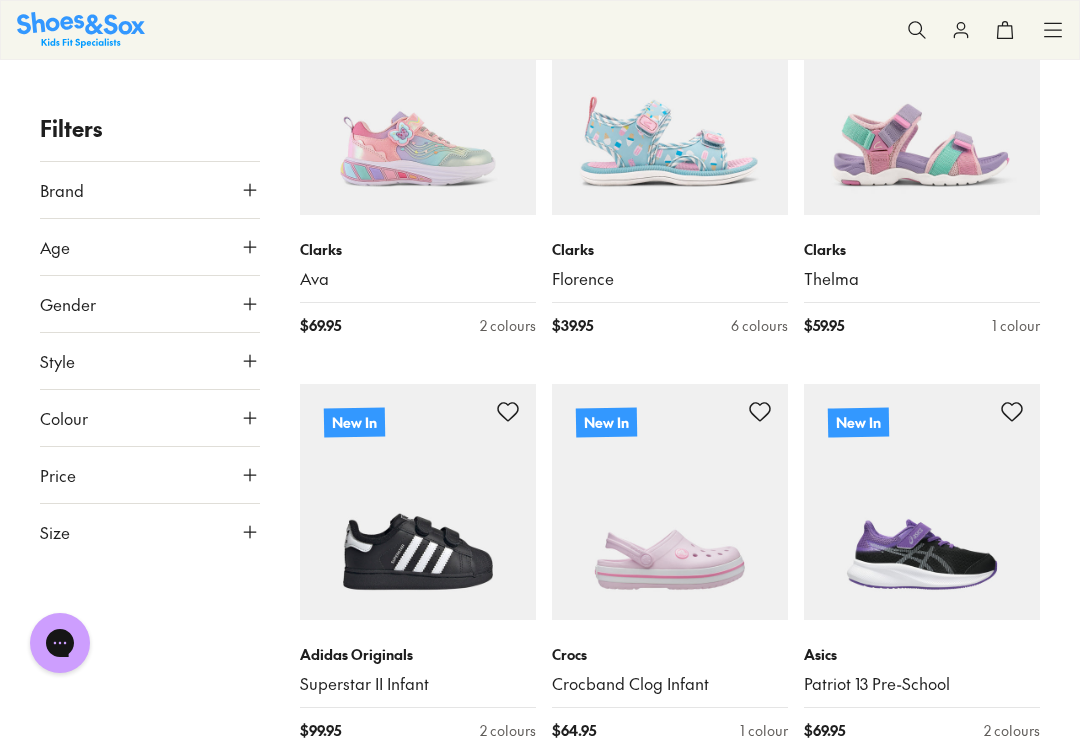 scroll, scrollTop: 2536, scrollLeft: 0, axis: vertical 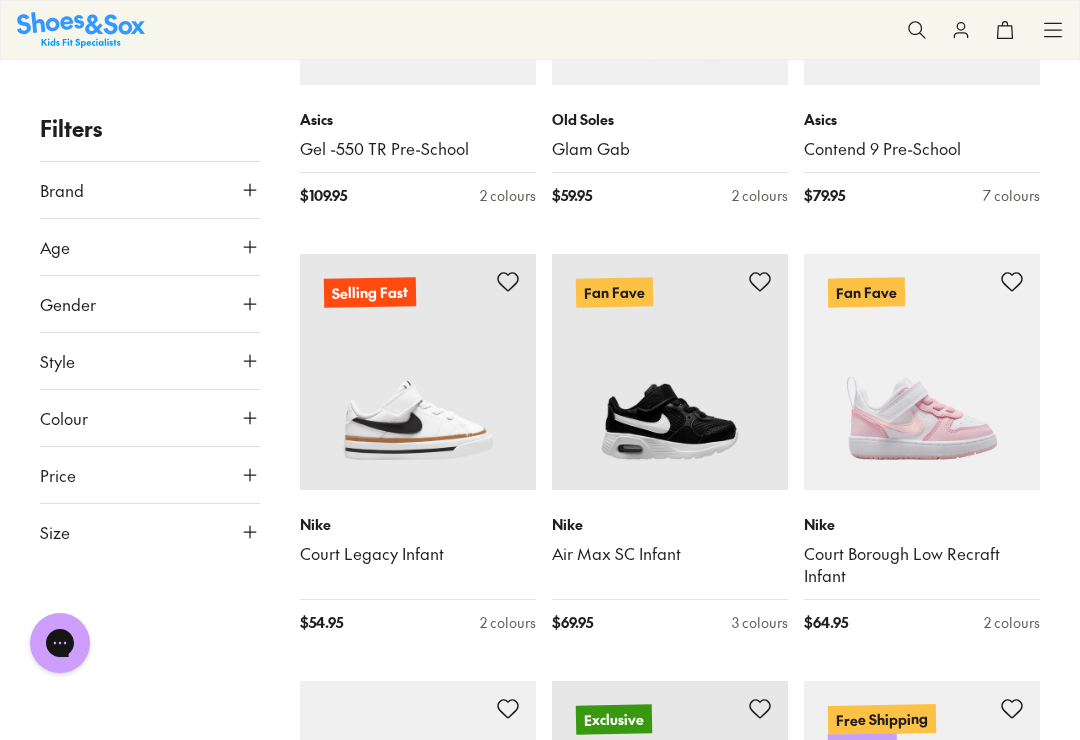 type on "***" 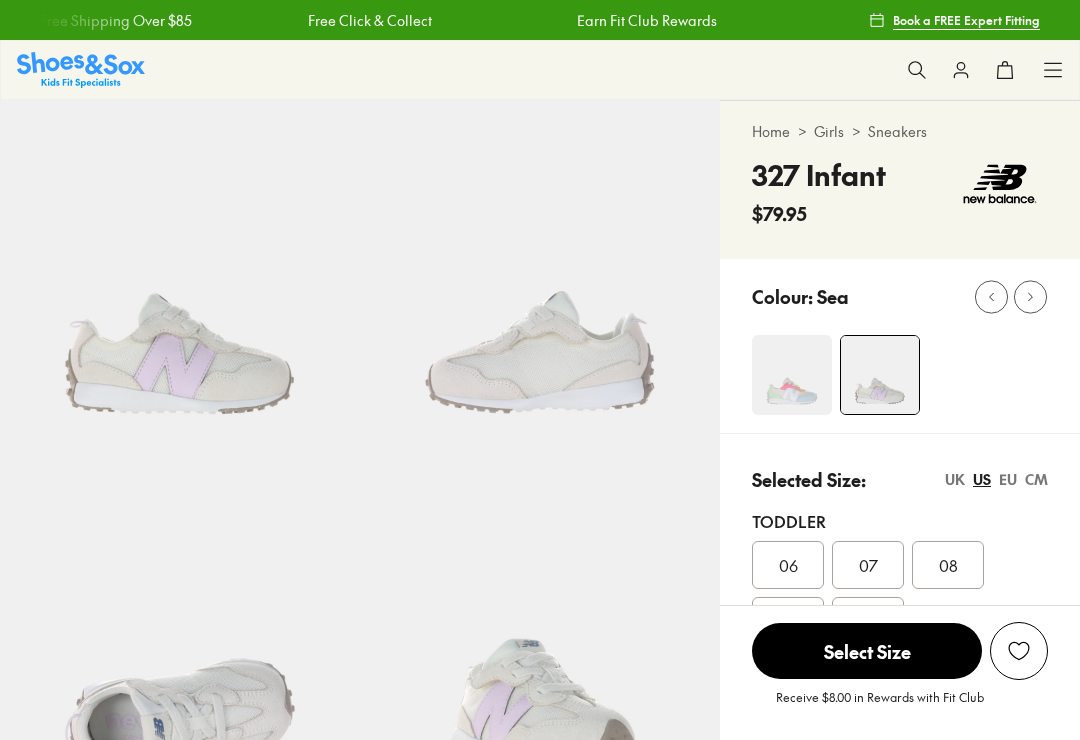 scroll, scrollTop: 0, scrollLeft: 0, axis: both 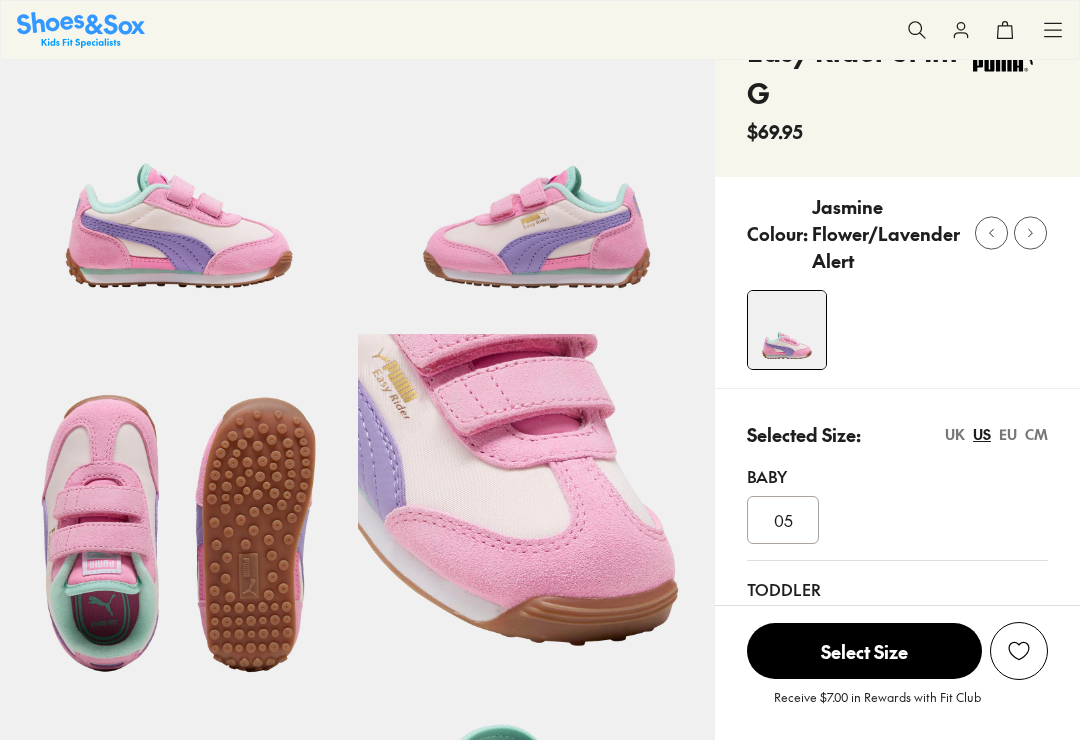 select on "*" 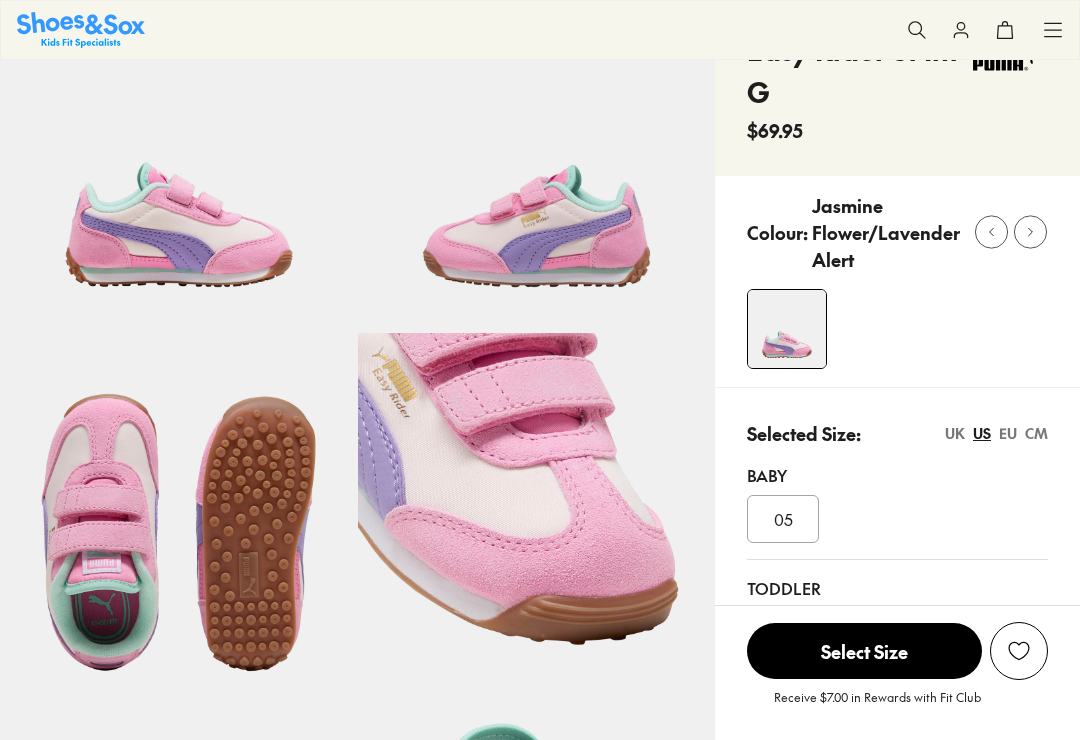 scroll, scrollTop: 0, scrollLeft: 0, axis: both 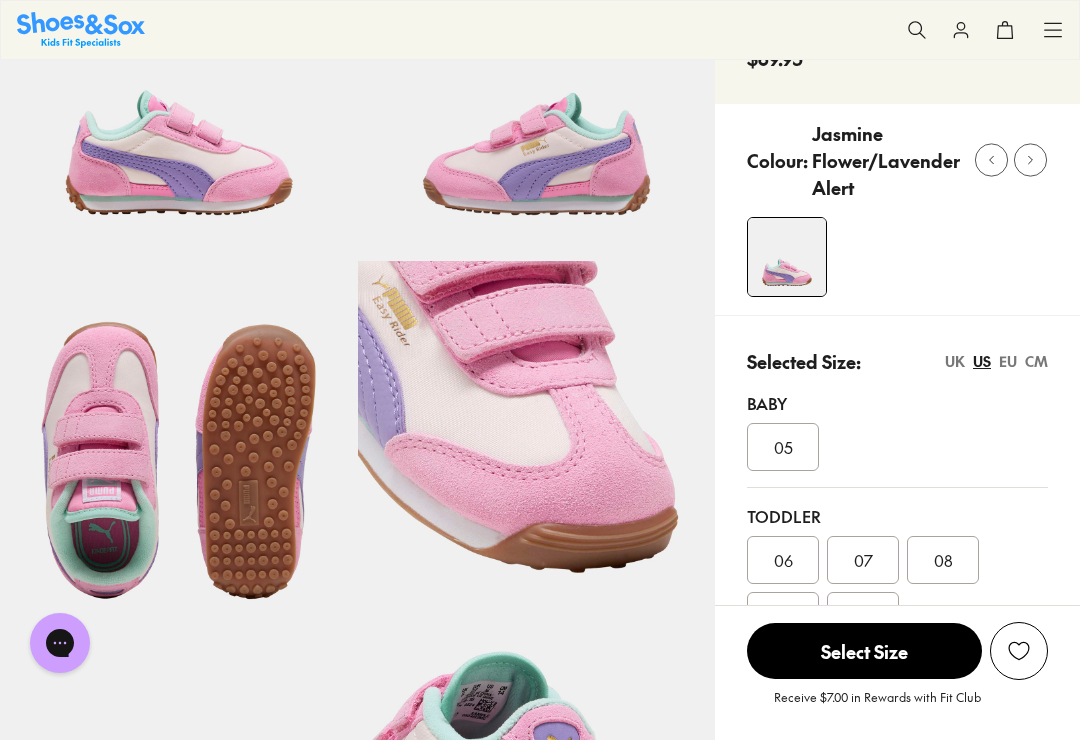 click on "UK" at bounding box center (955, 361) 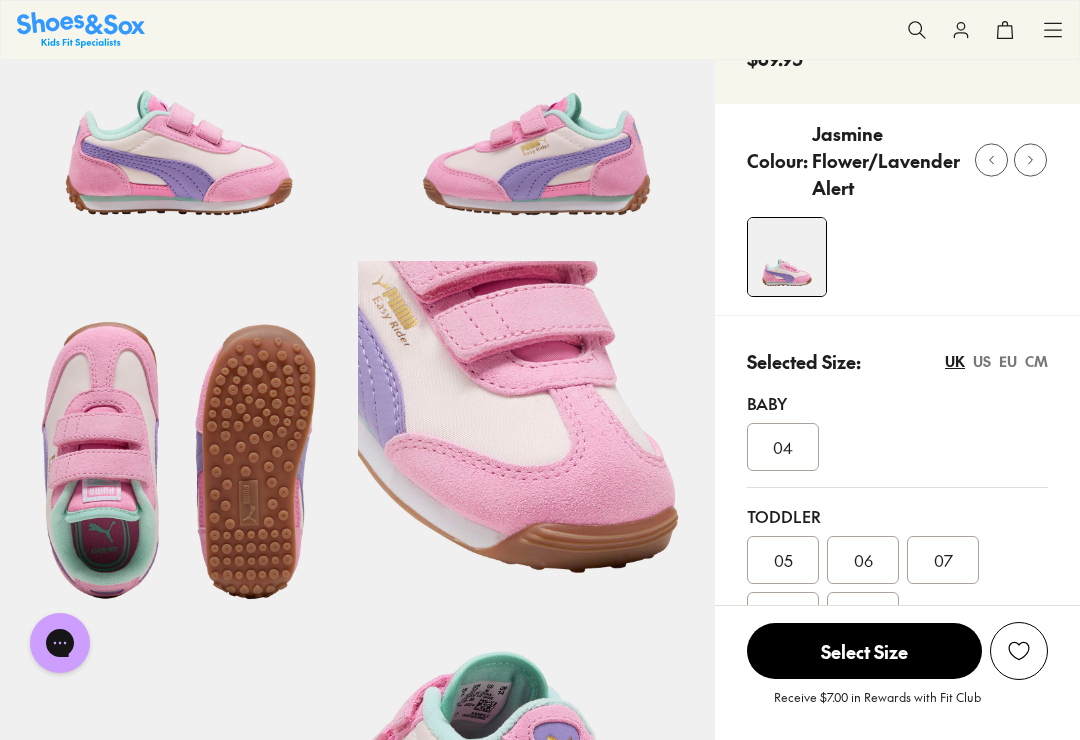 click on "US" at bounding box center (982, 361) 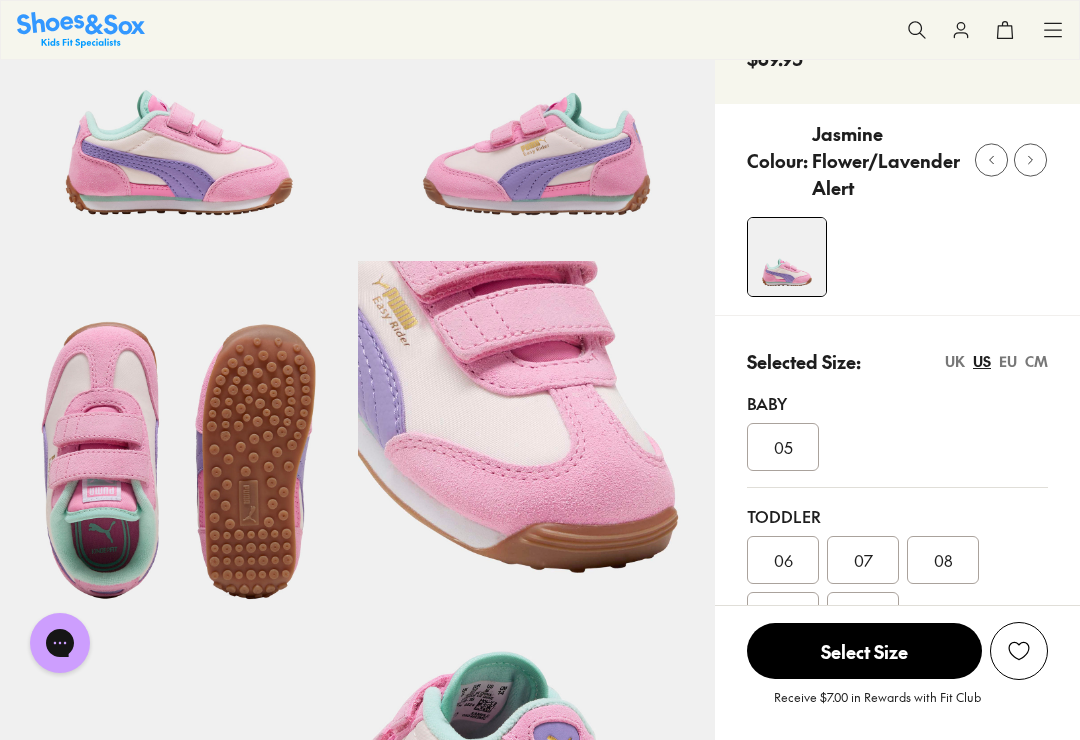 click on "UK" at bounding box center [955, 361] 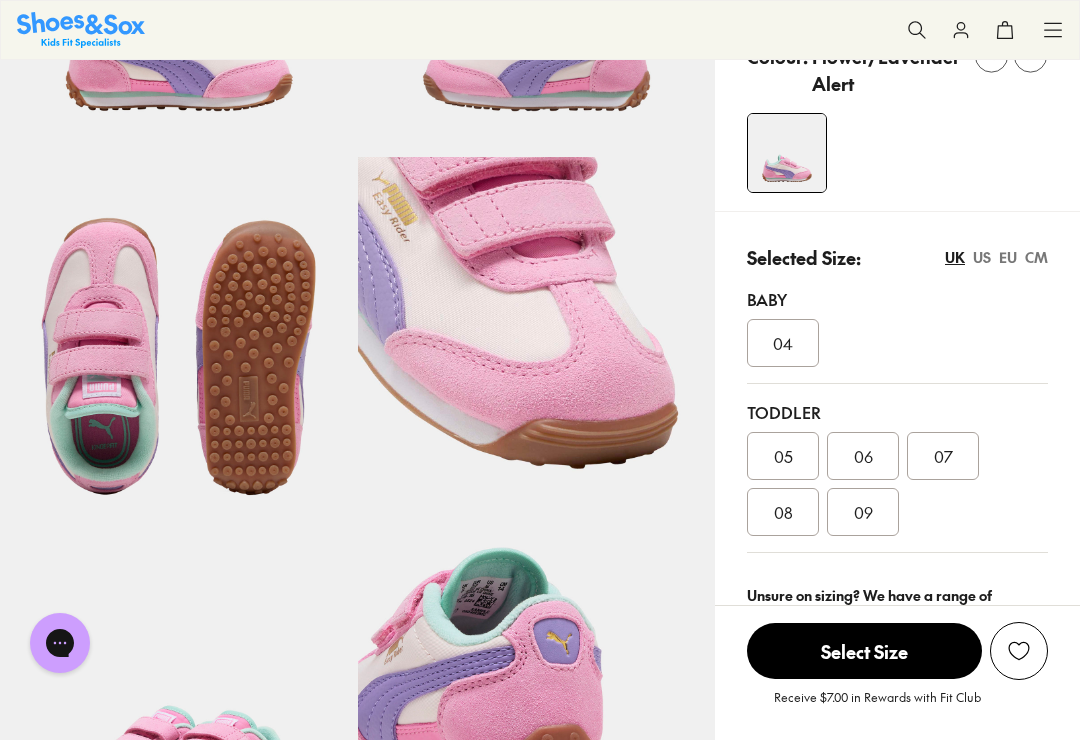scroll, scrollTop: 305, scrollLeft: 0, axis: vertical 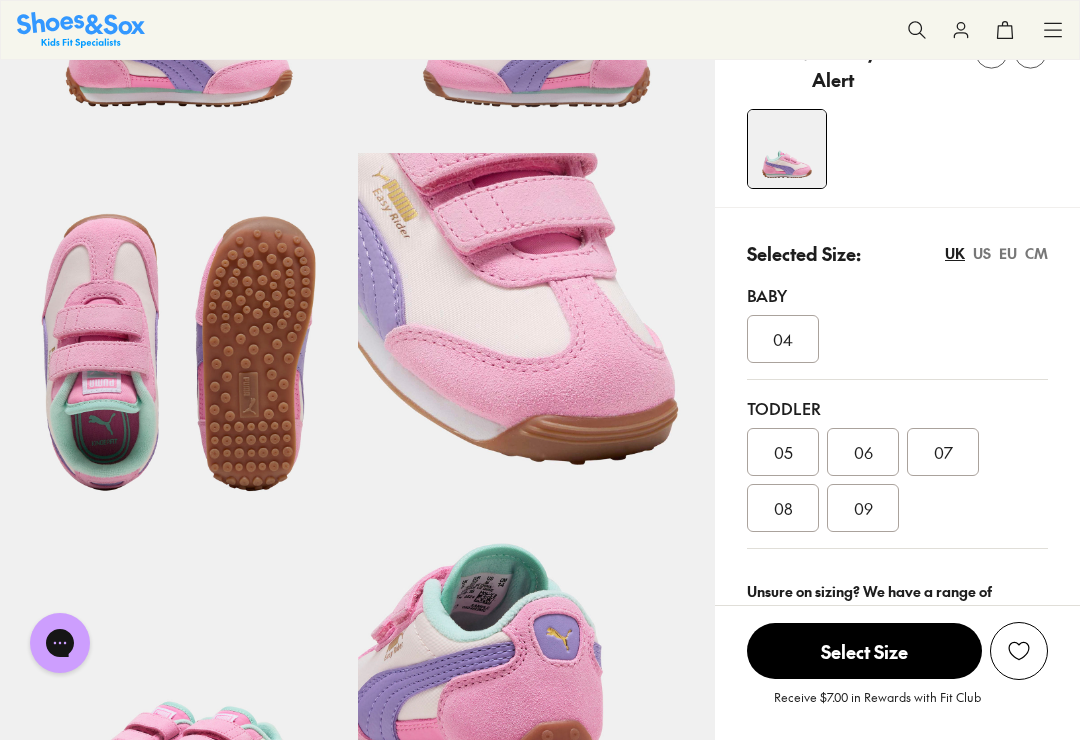 click on "US" at bounding box center (982, 253) 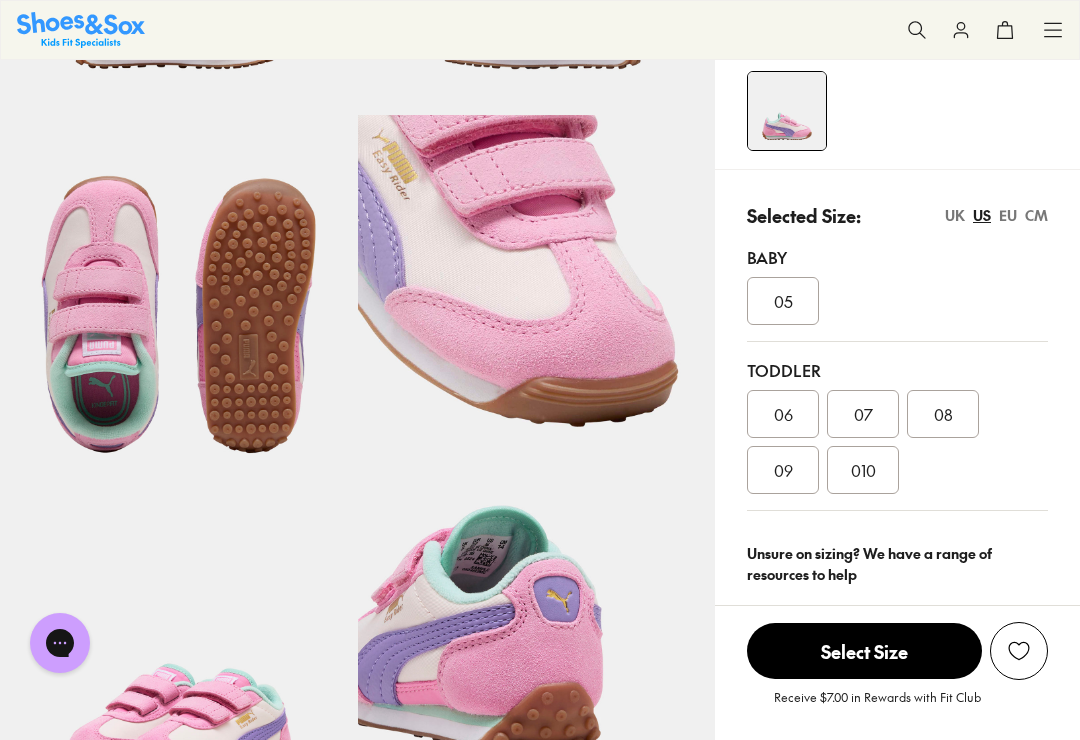 scroll, scrollTop: 351, scrollLeft: 0, axis: vertical 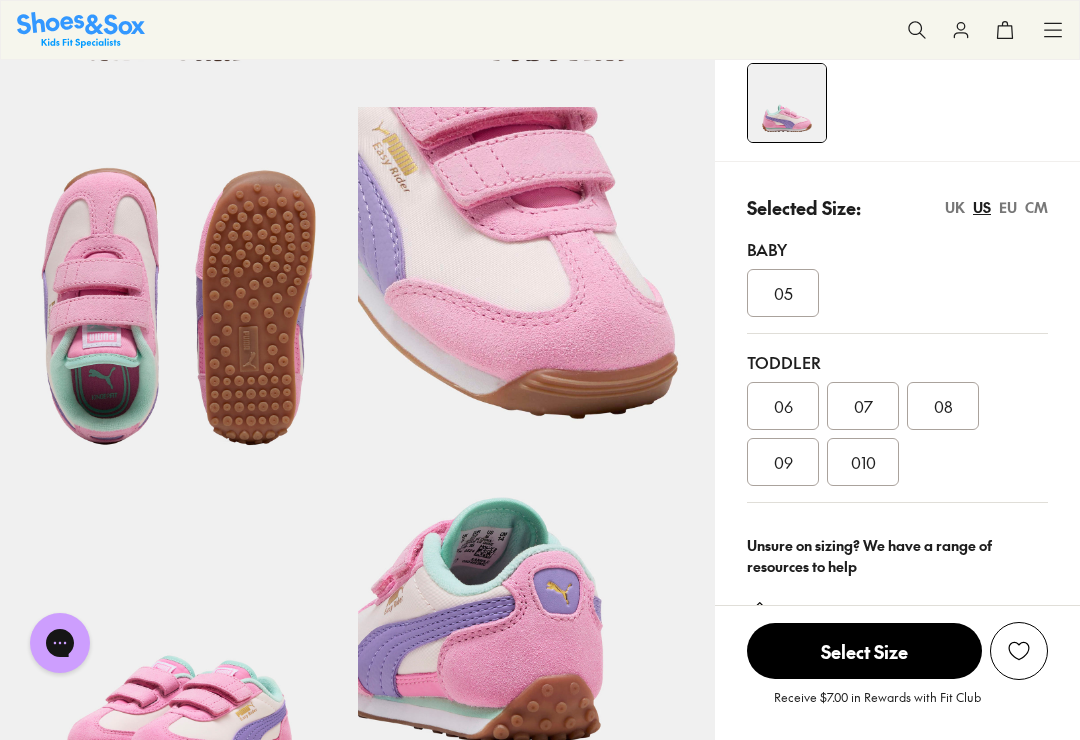 click on "EU" at bounding box center [1008, 207] 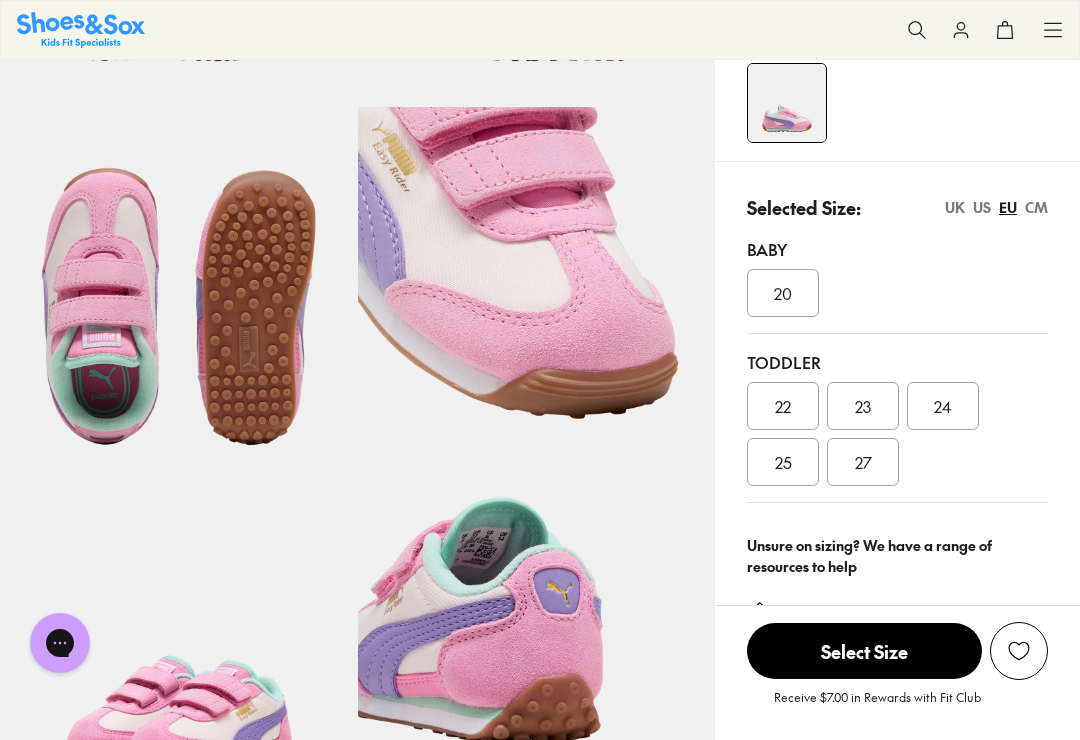 click on "UK" at bounding box center [955, 207] 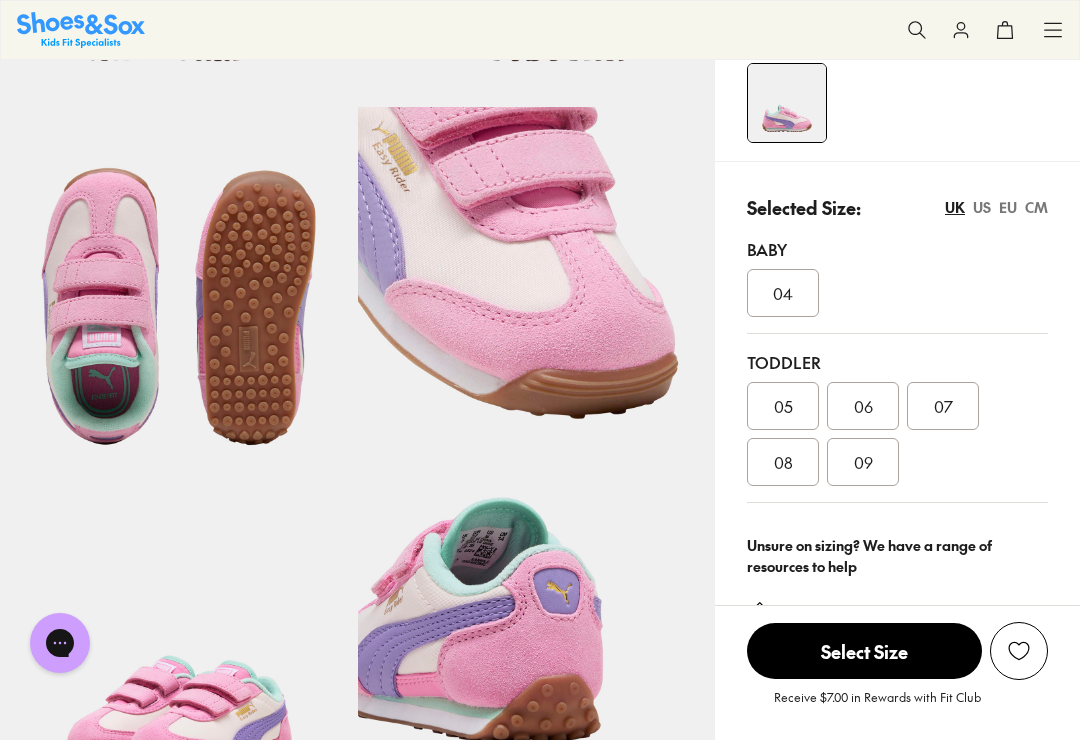 click on "US" at bounding box center (982, 207) 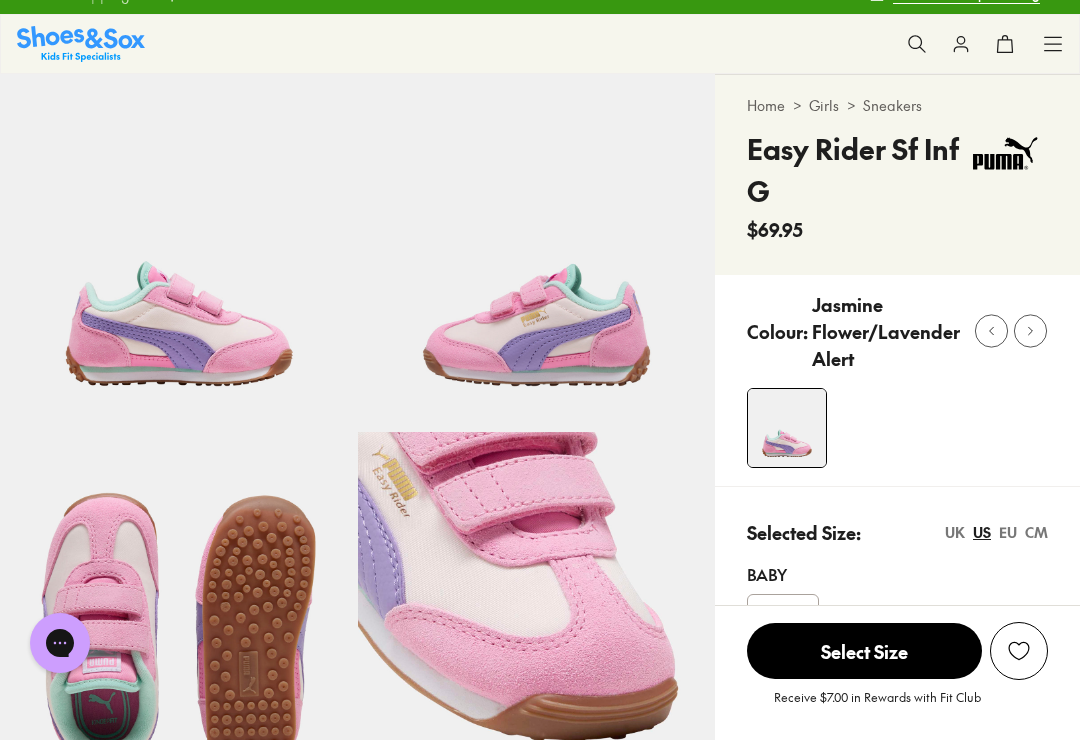 scroll, scrollTop: 0, scrollLeft: 0, axis: both 